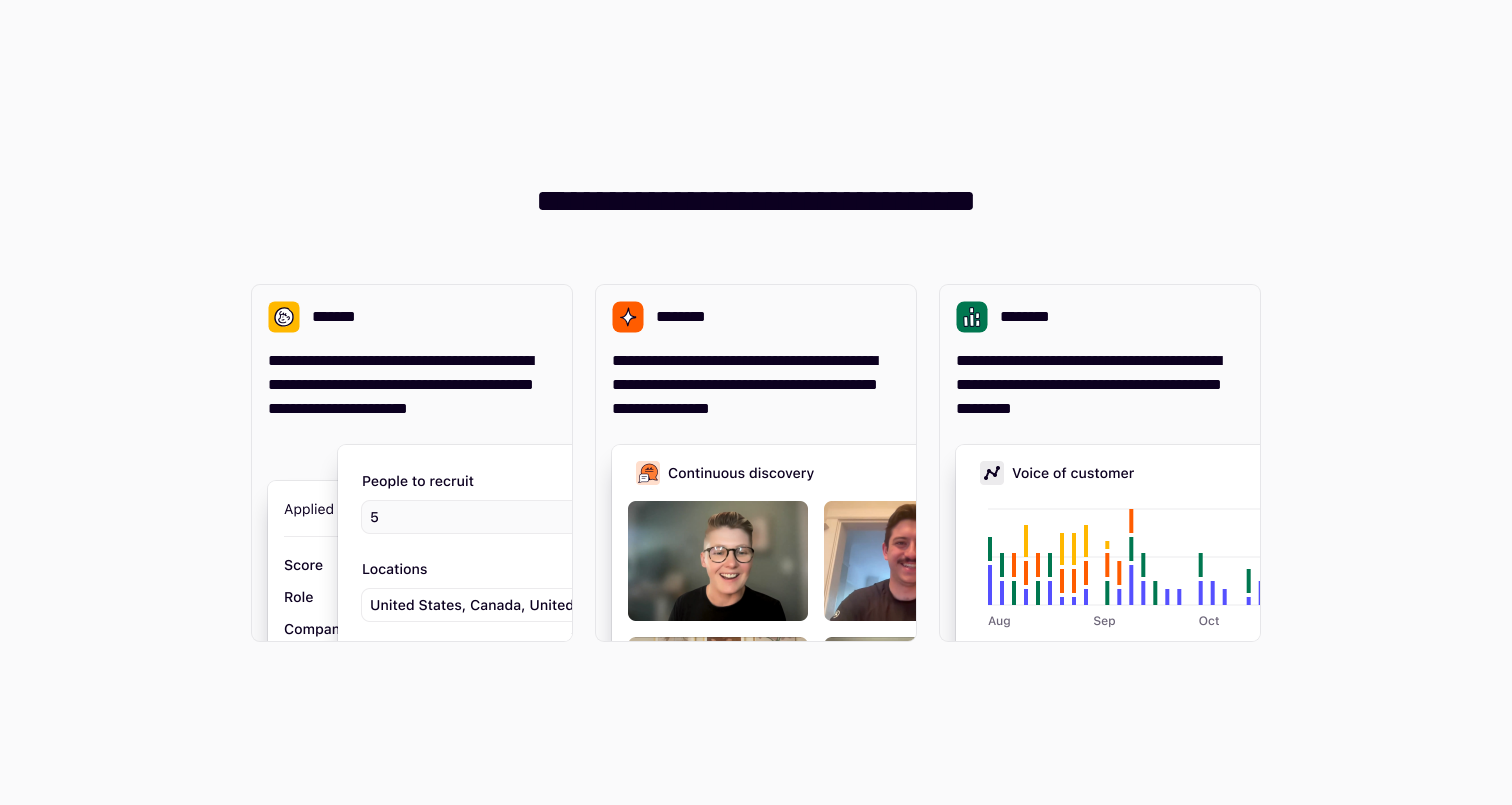 scroll, scrollTop: 0, scrollLeft: 0, axis: both 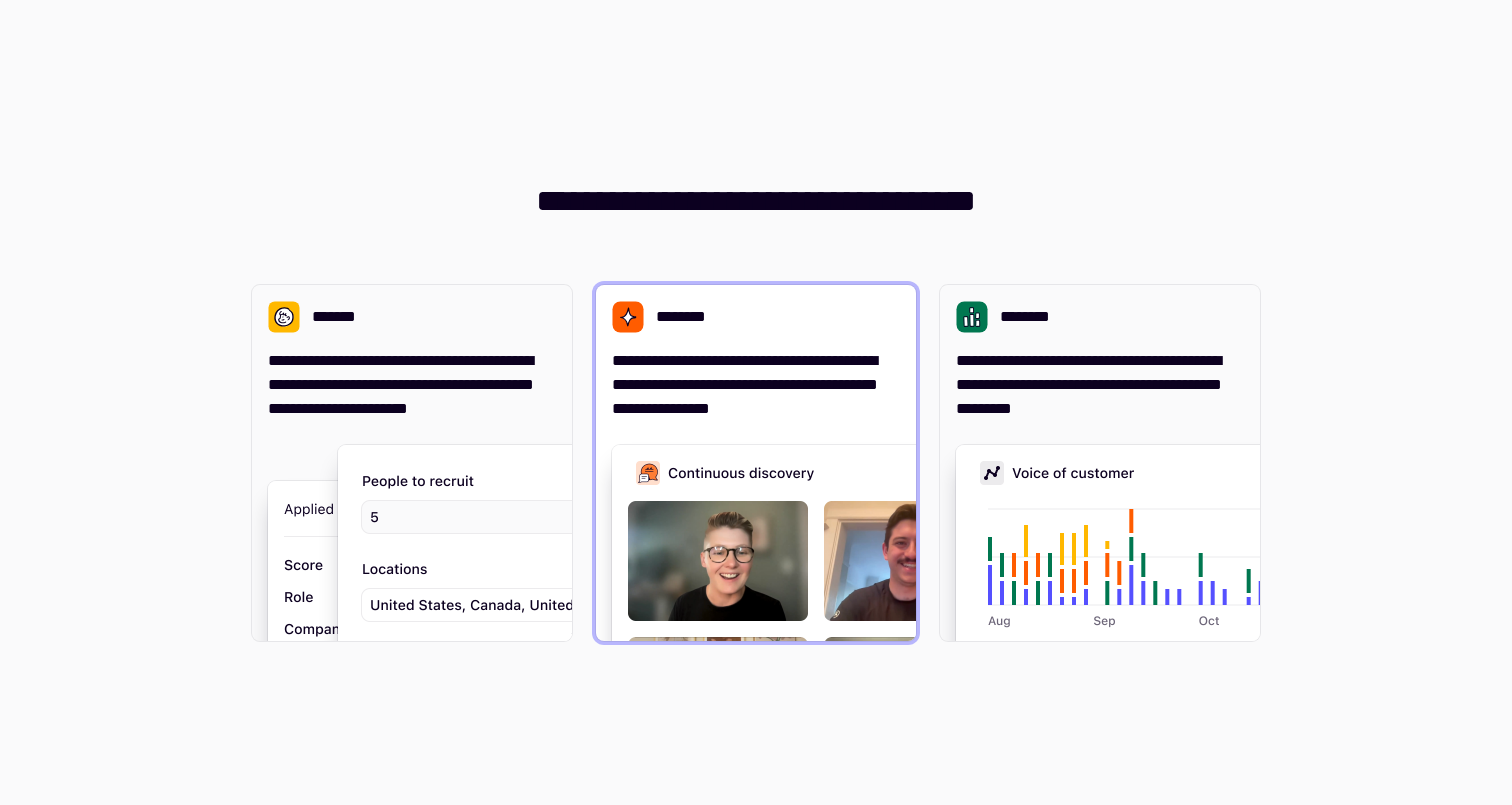 click on "**********" at bounding box center (756, 385) 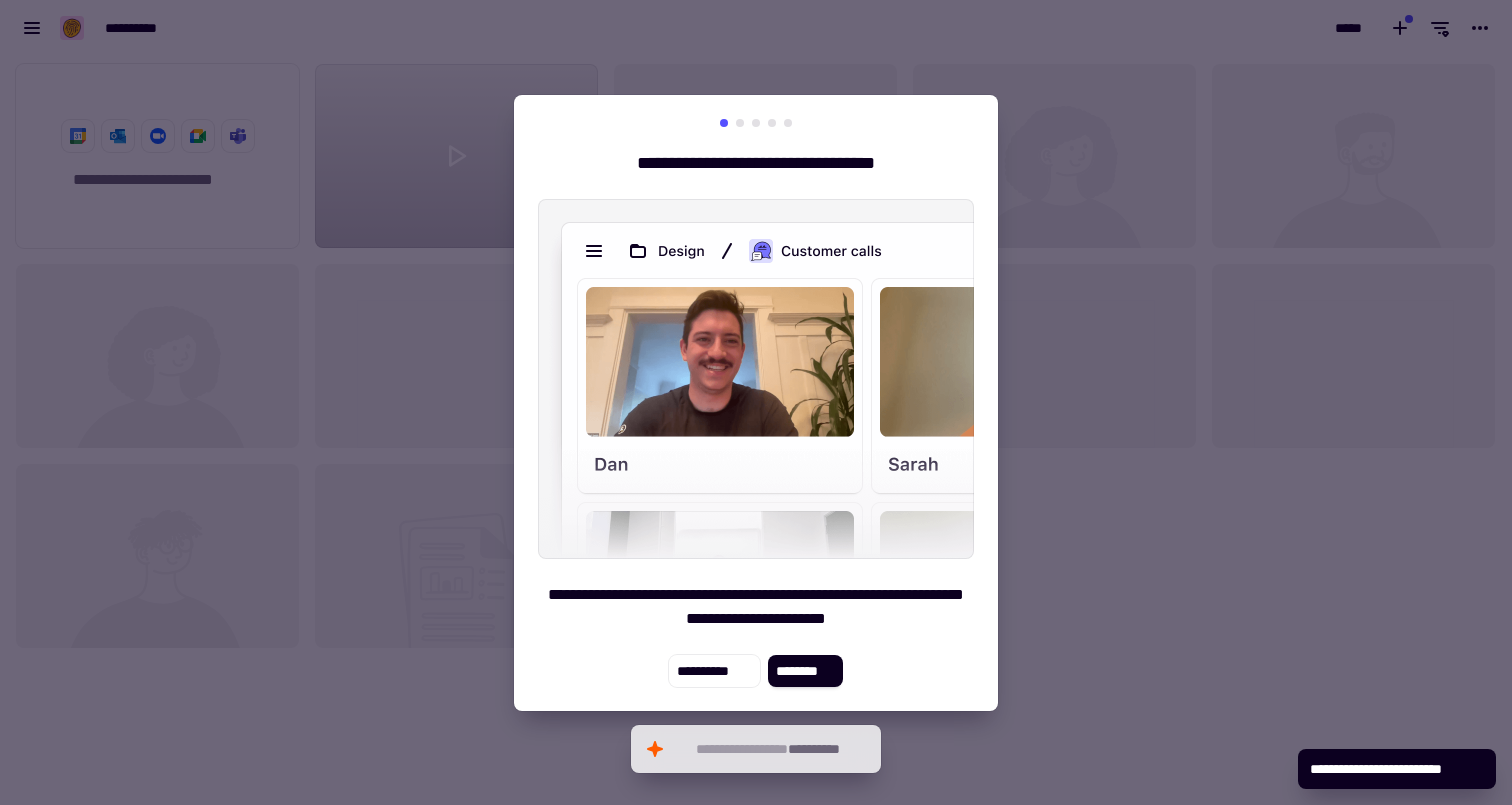 scroll, scrollTop: 1, scrollLeft: 1, axis: both 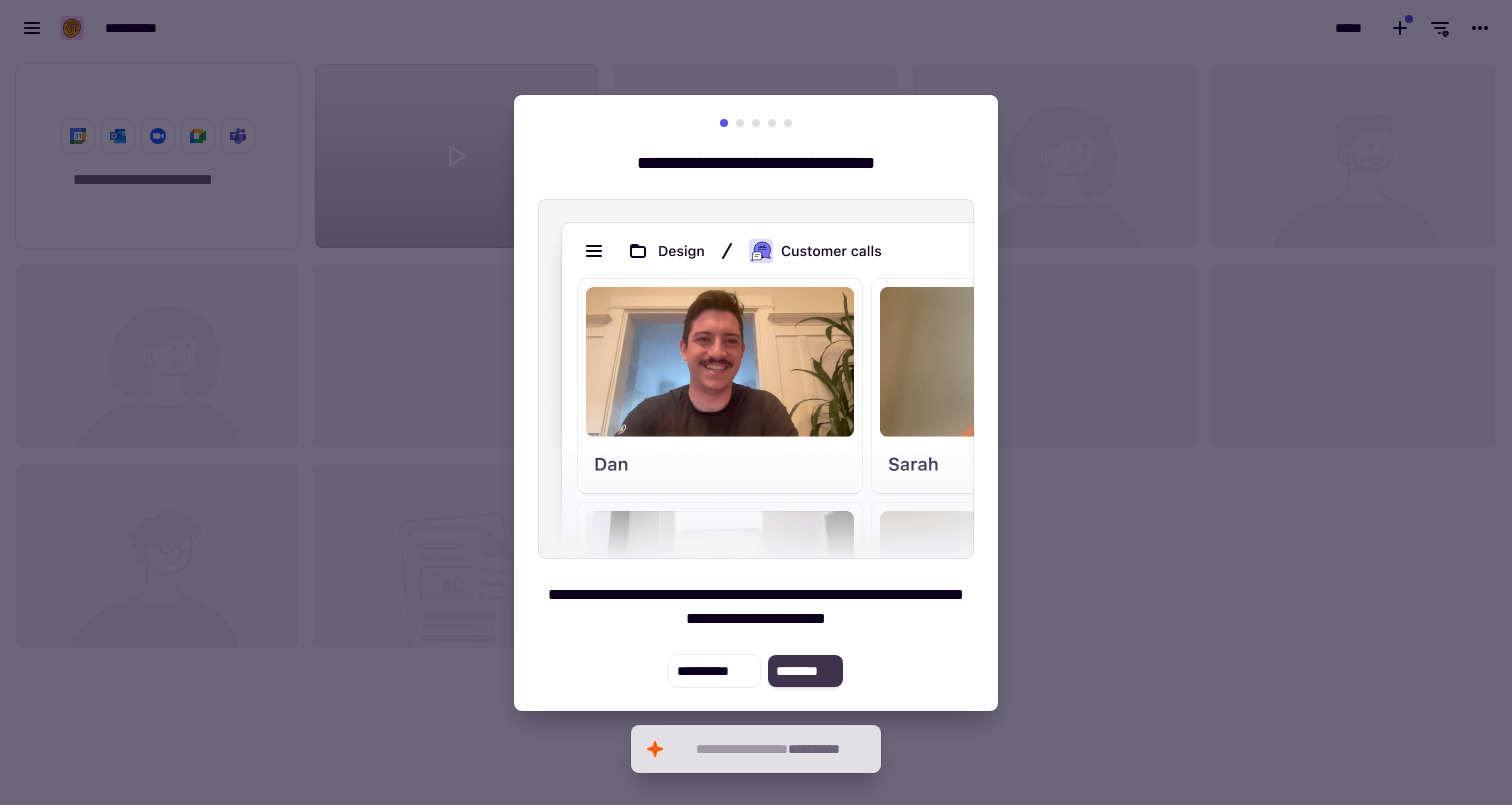 click on "********" 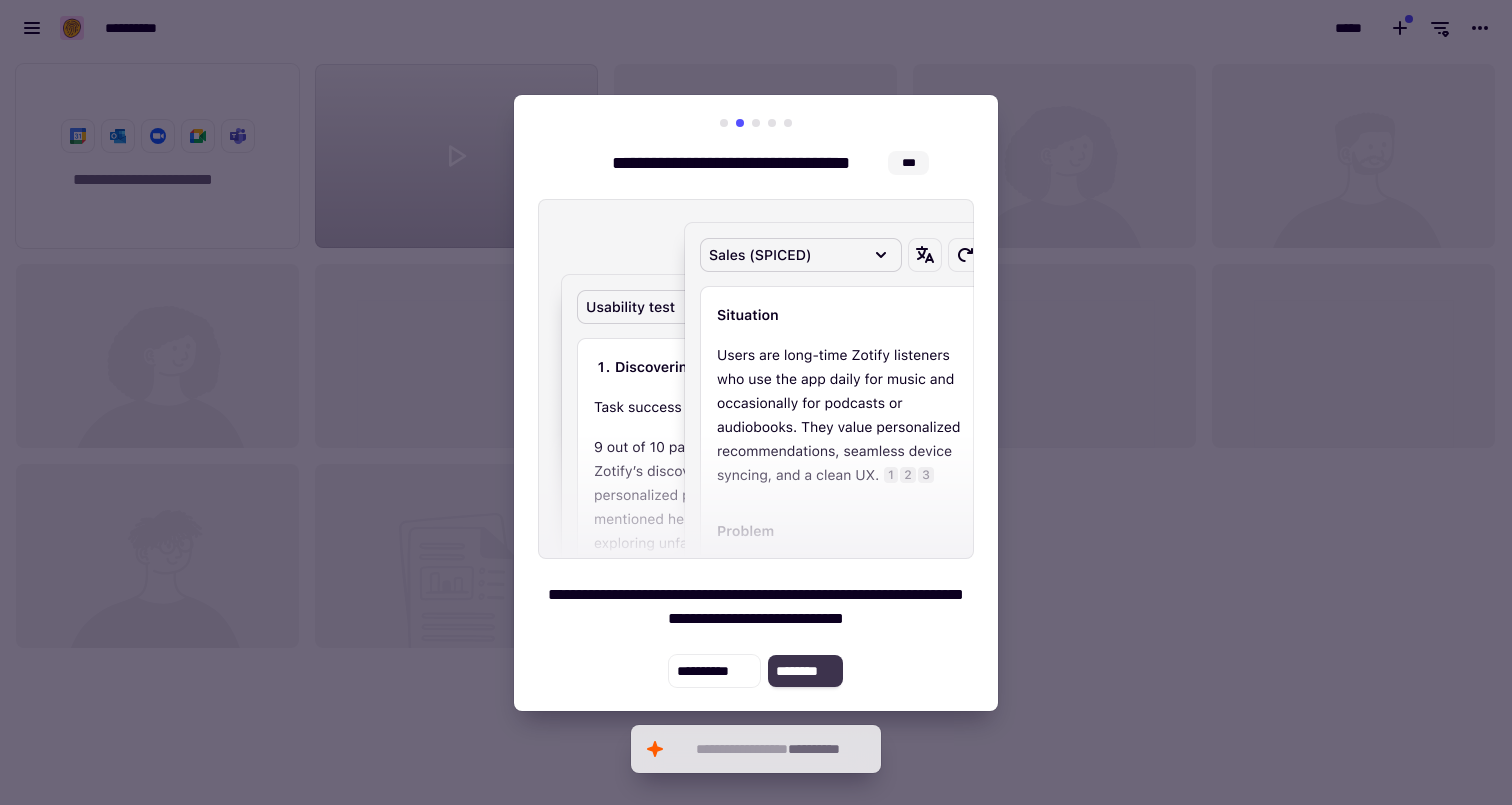 type 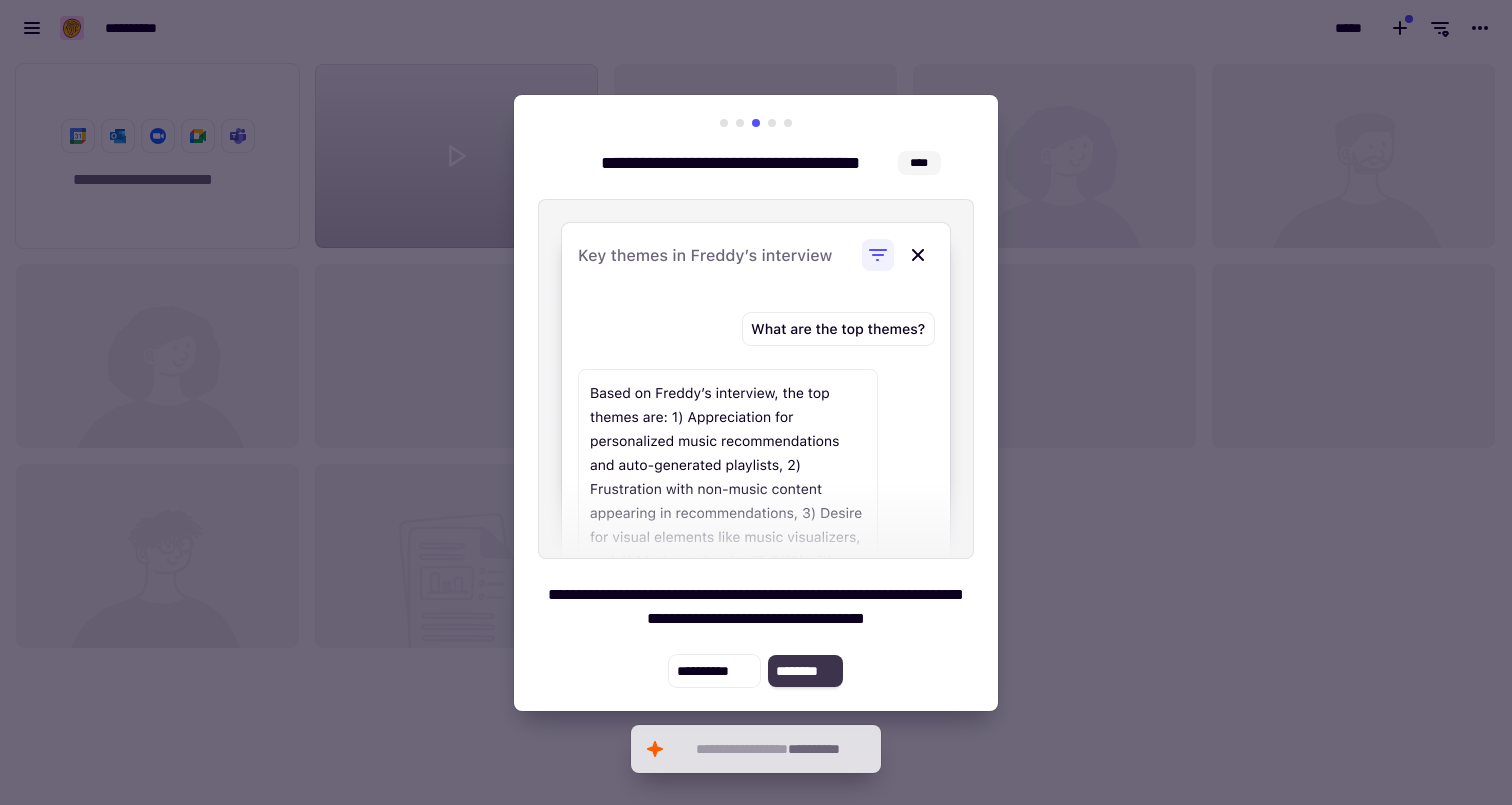 click on "********" 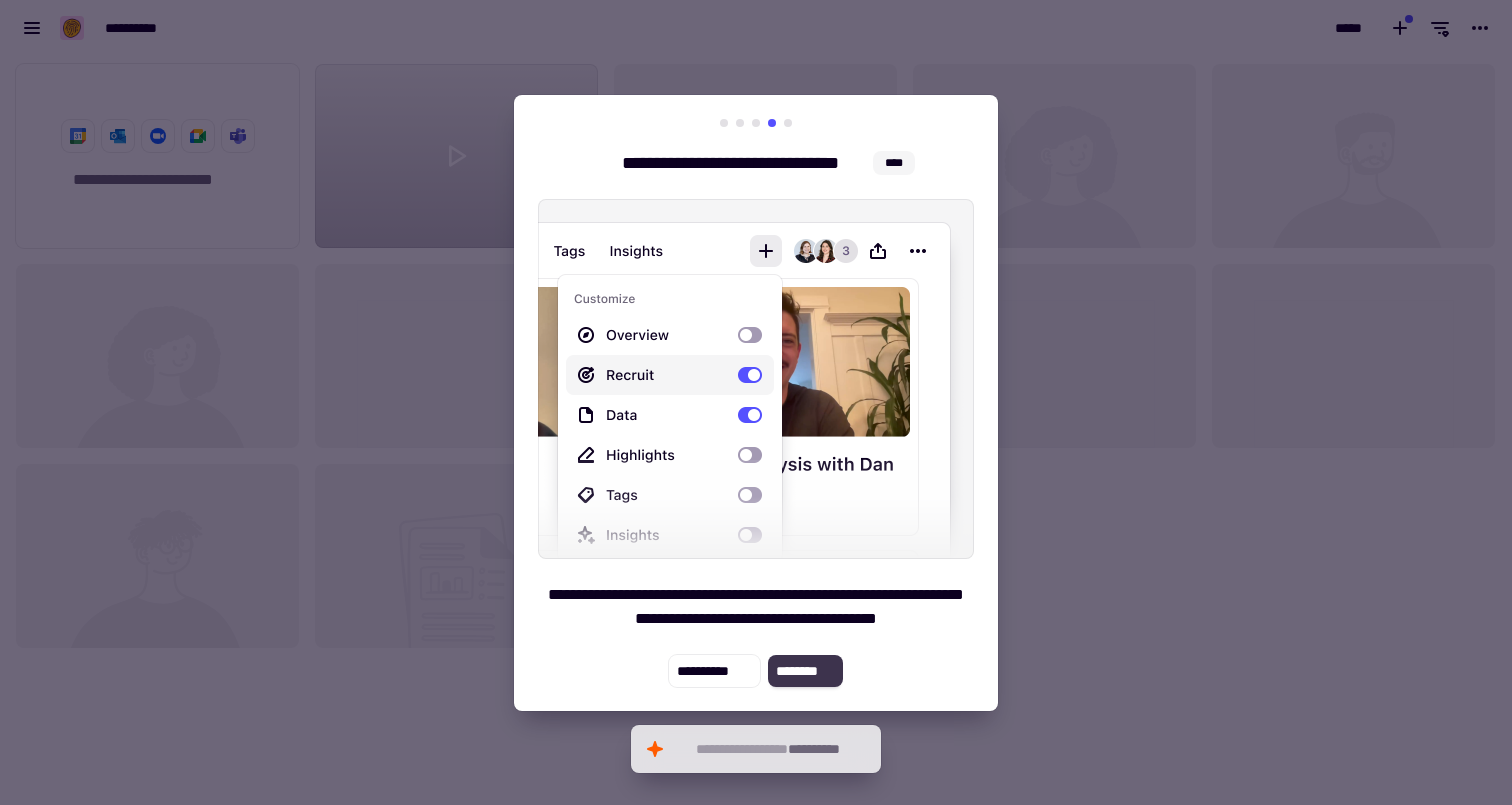 click on "********" 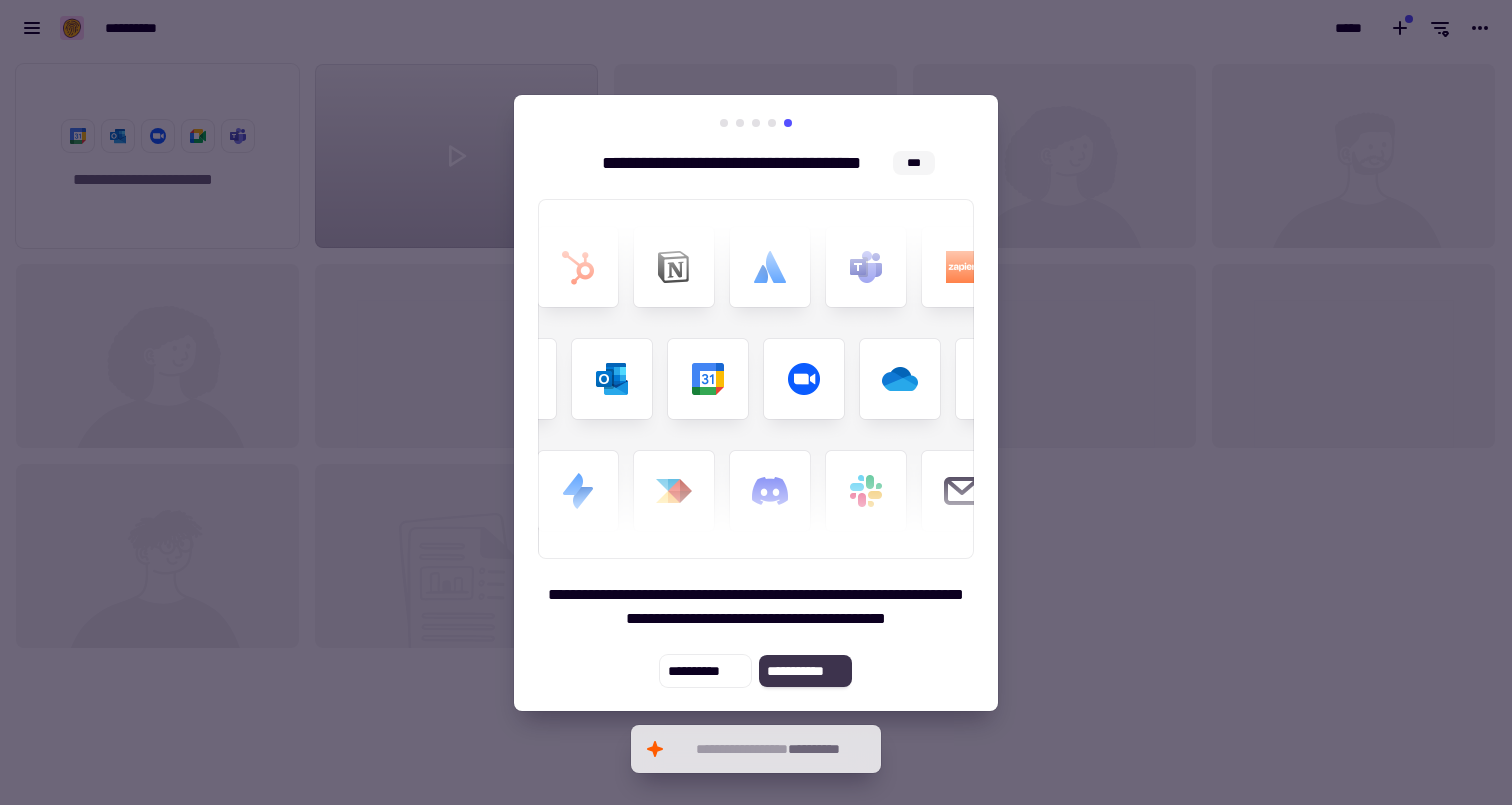 click on "**********" 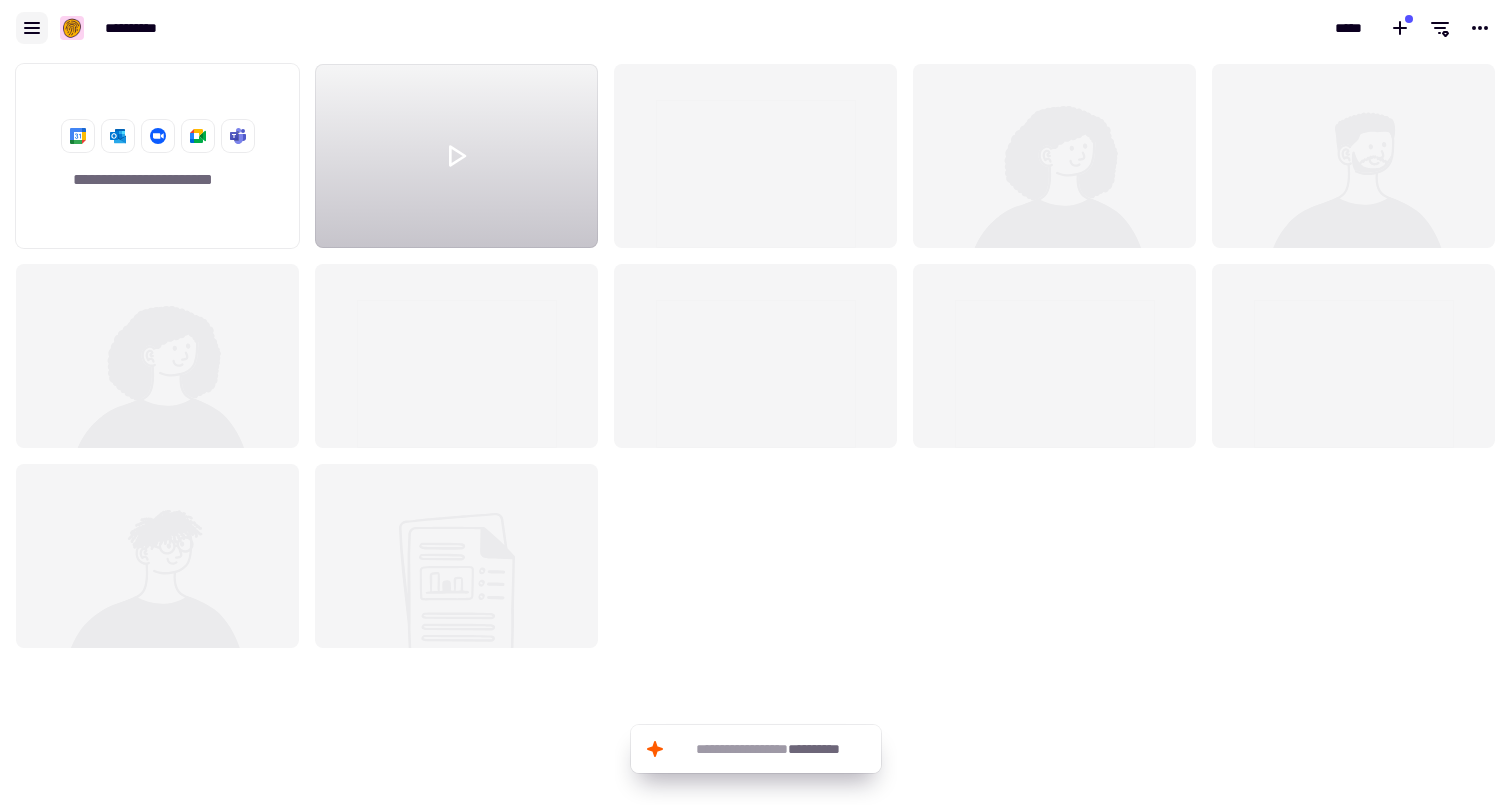 click 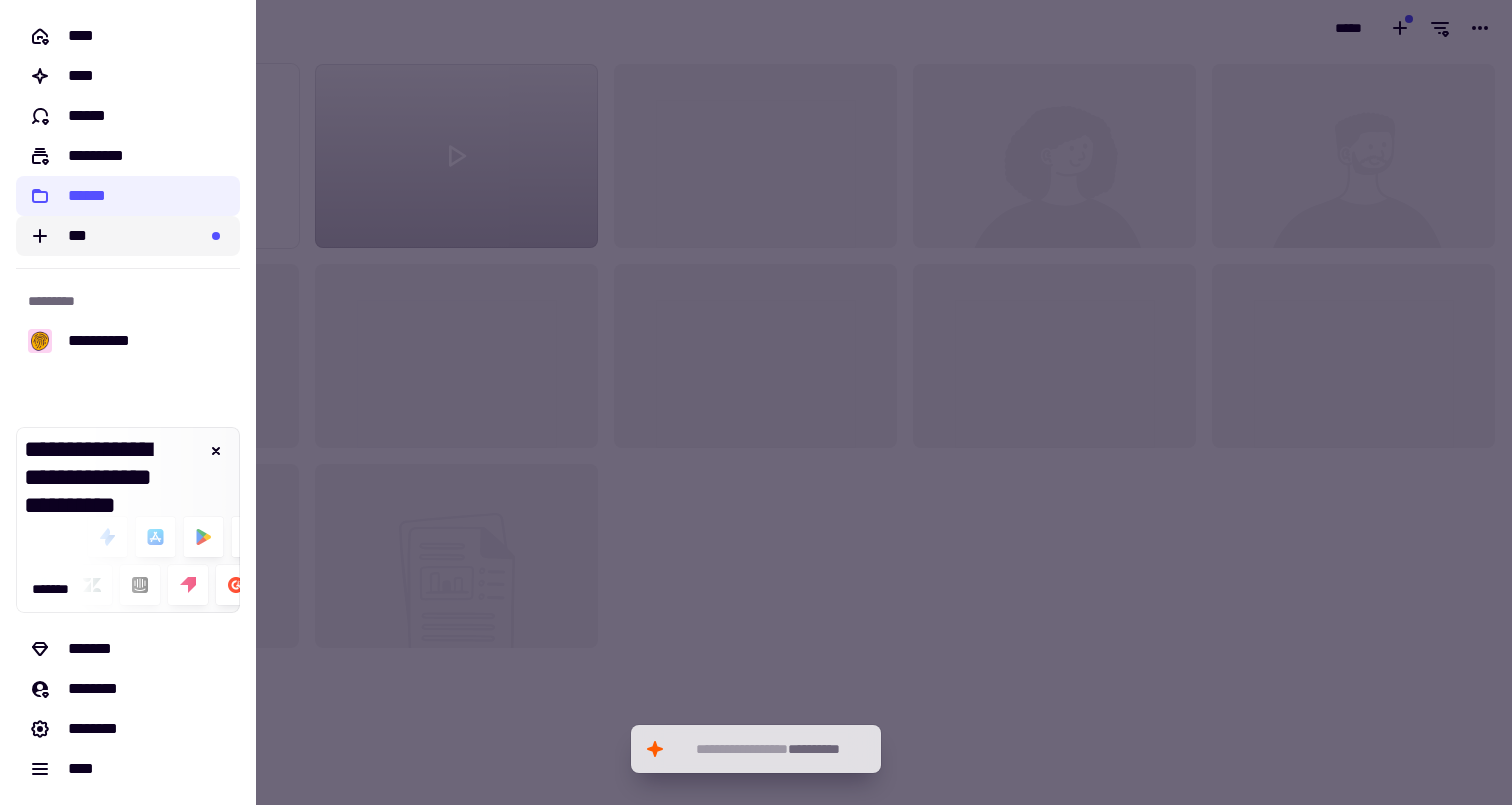 click 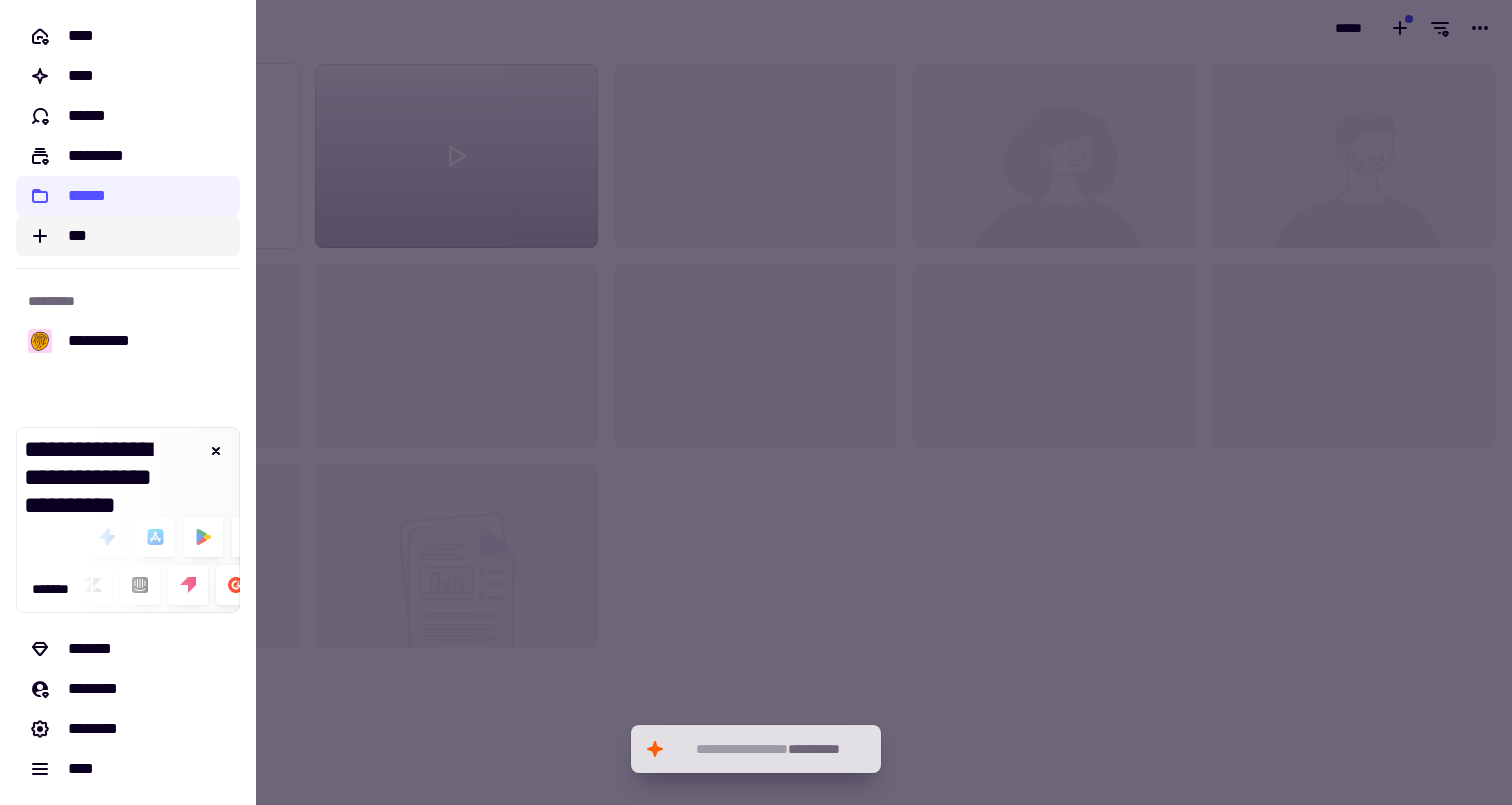 click 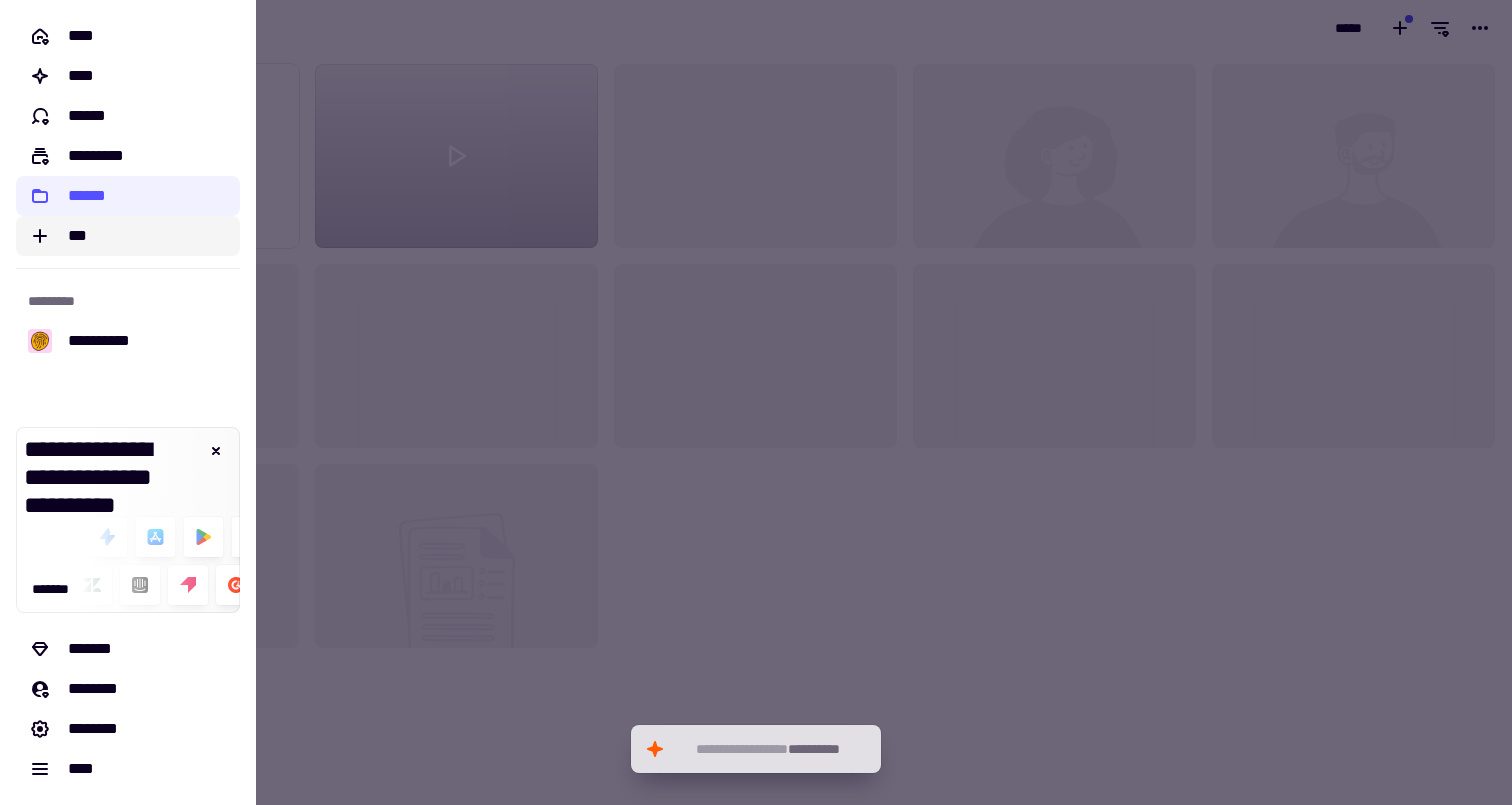 click 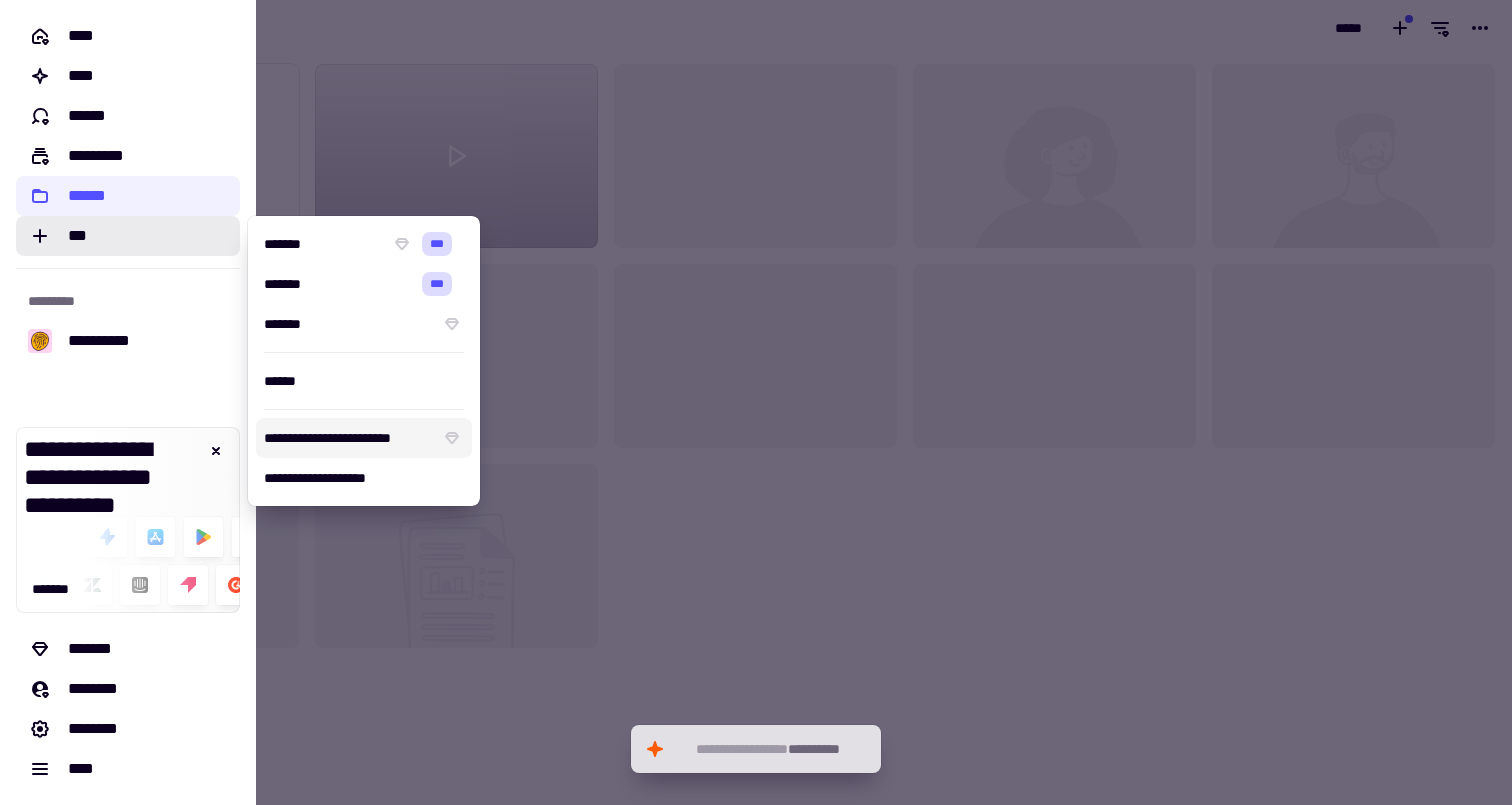 click on "**********" 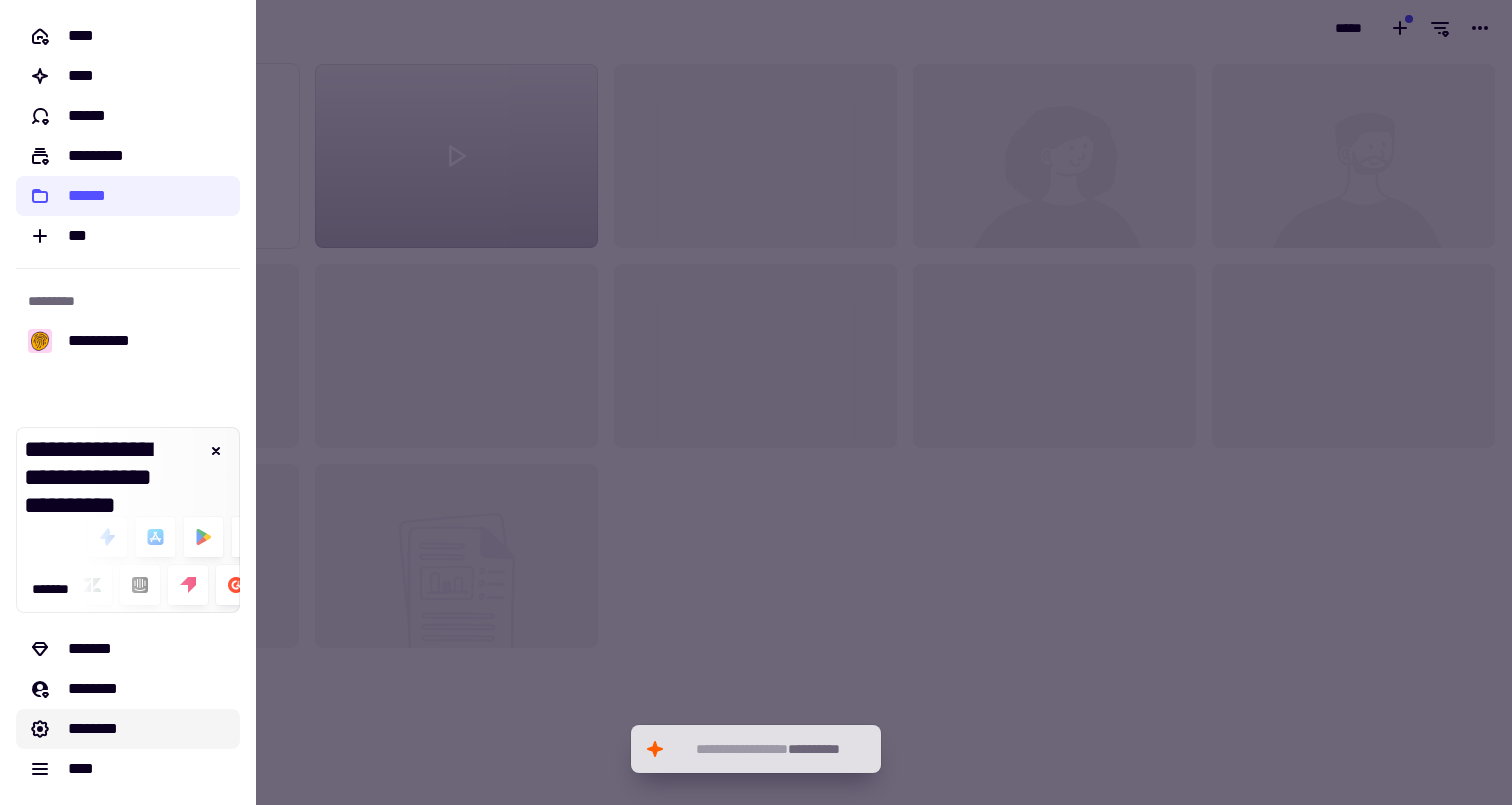 click on "********" 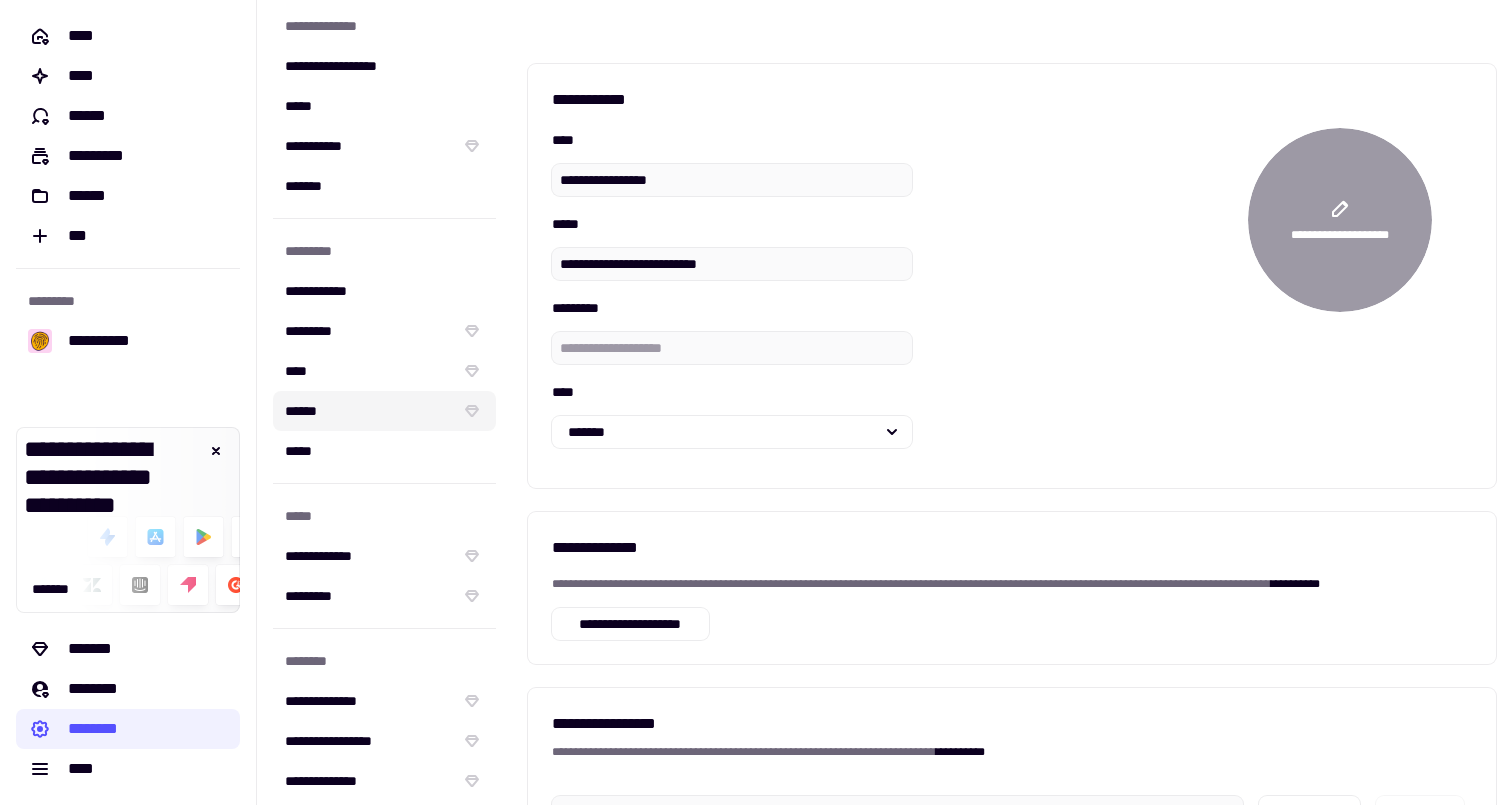 scroll, scrollTop: 167, scrollLeft: 0, axis: vertical 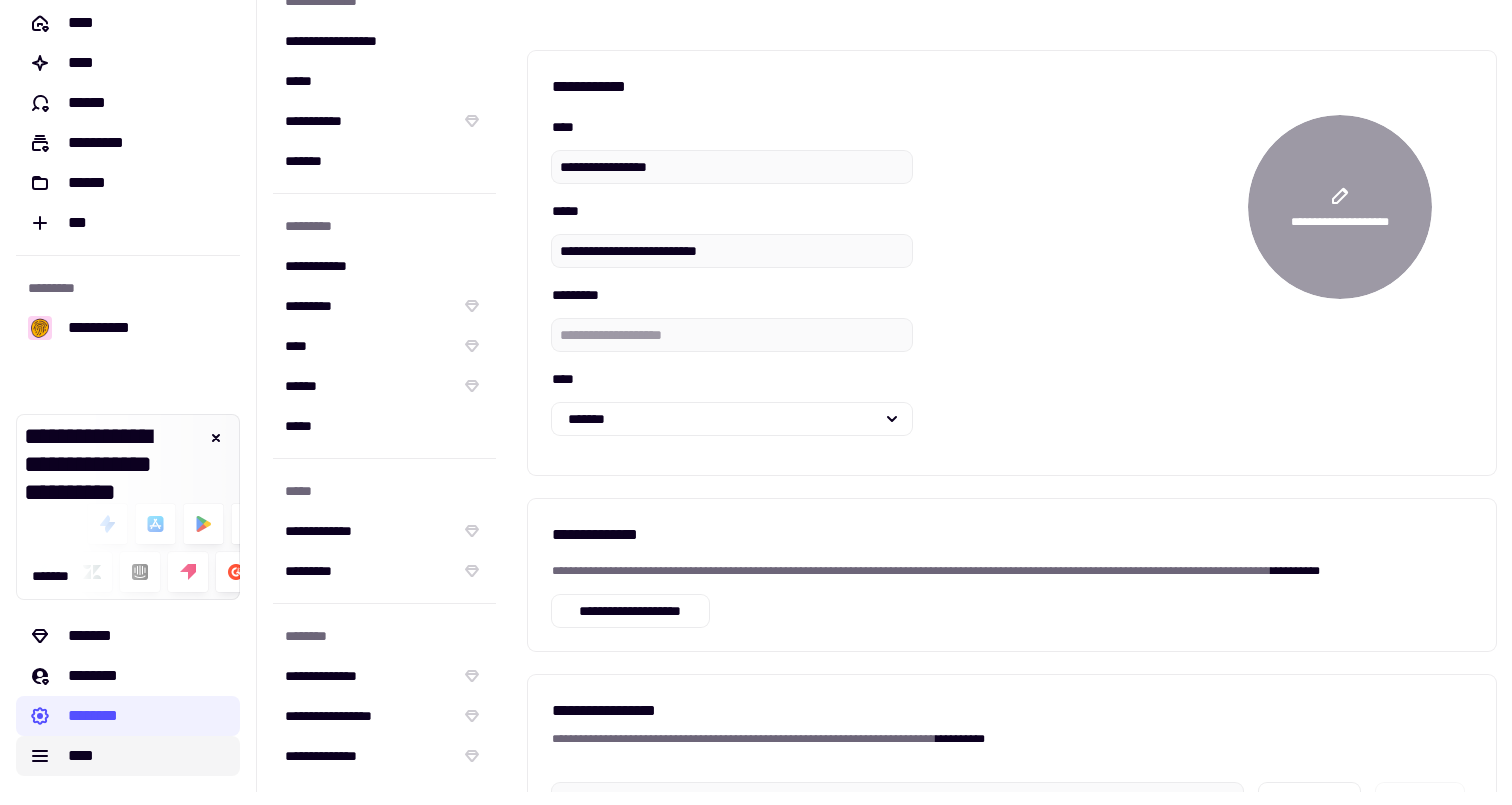 click on "****" 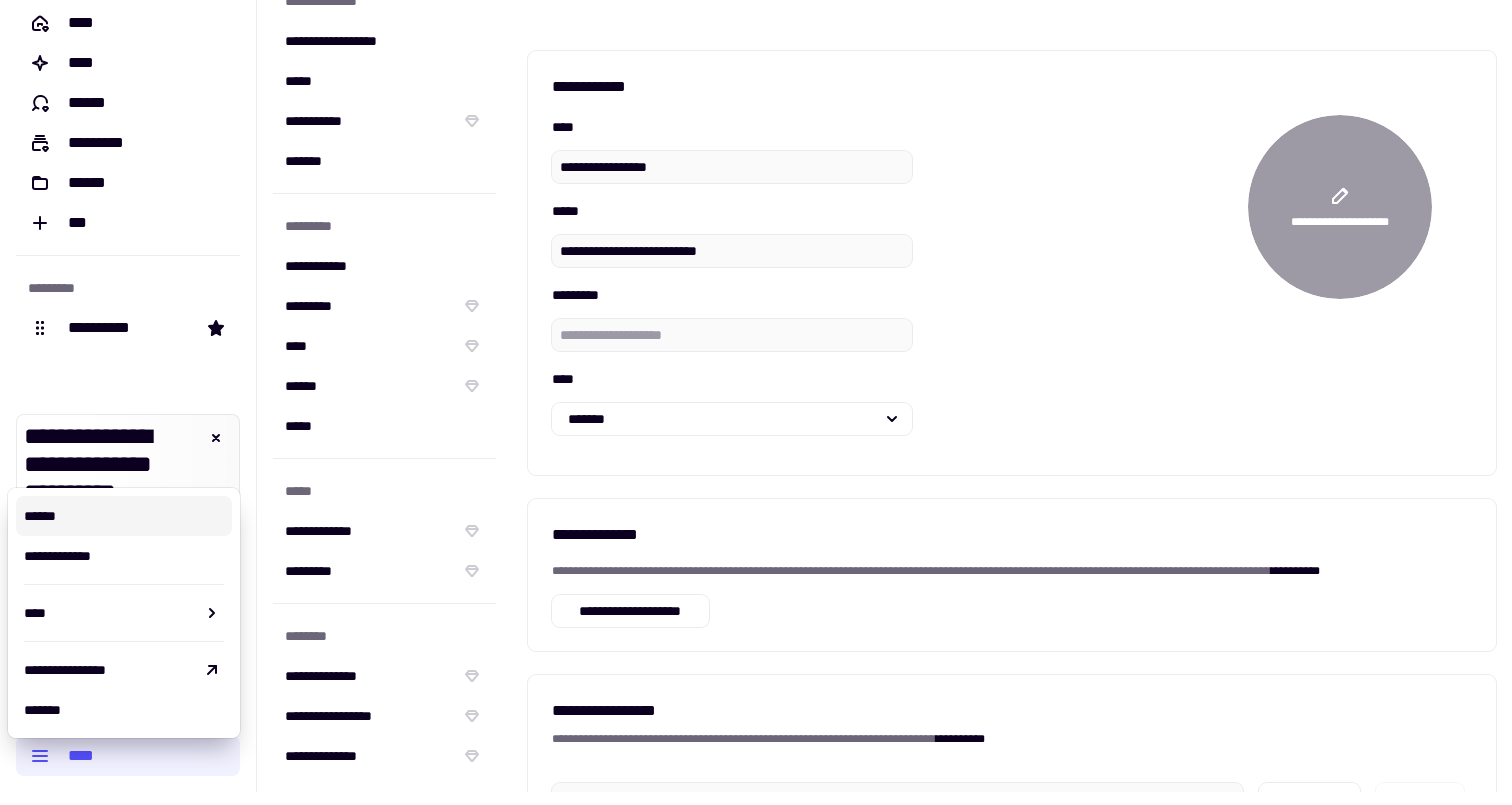 scroll, scrollTop: 0, scrollLeft: 0, axis: both 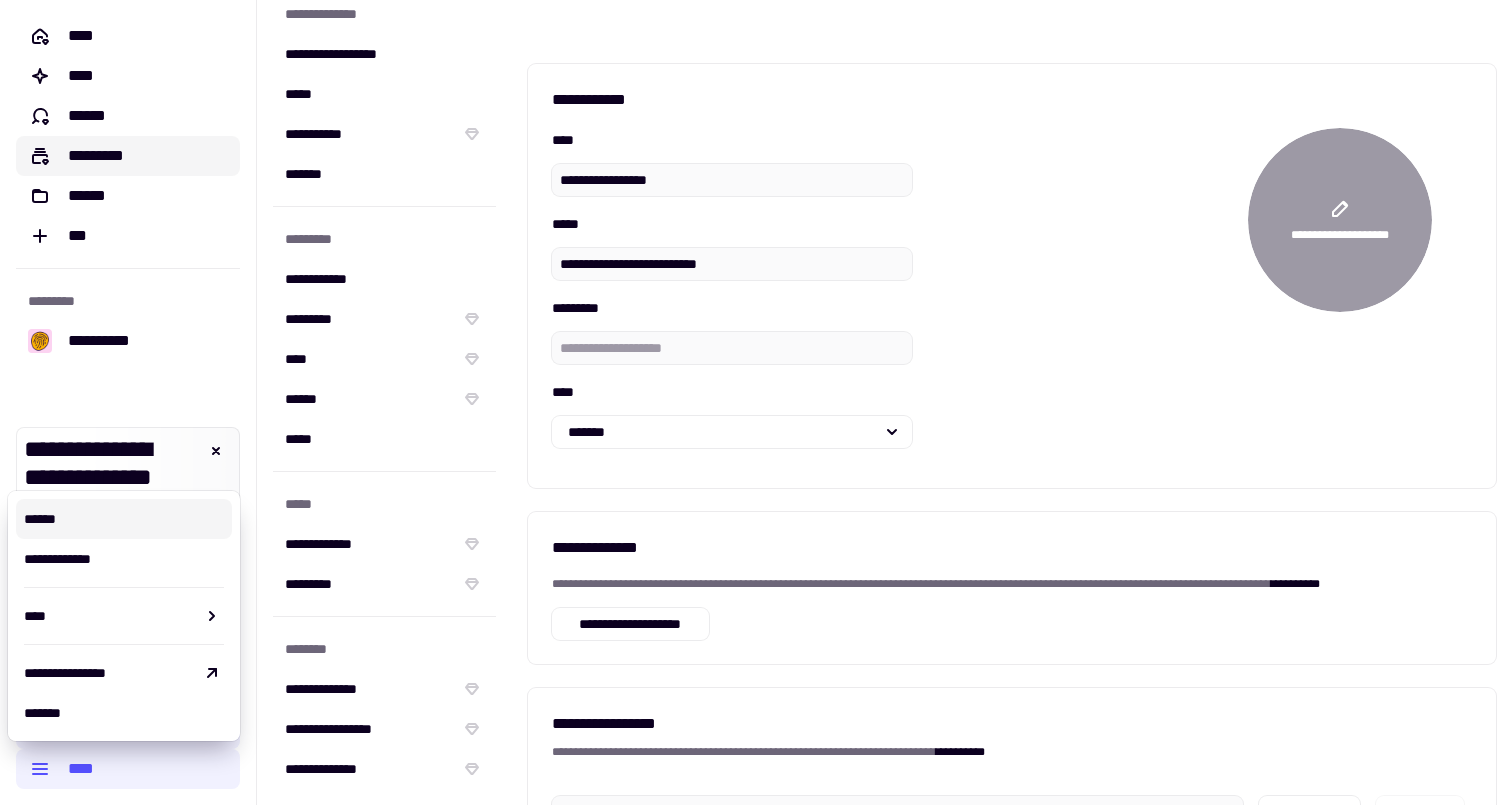 click on "*********" 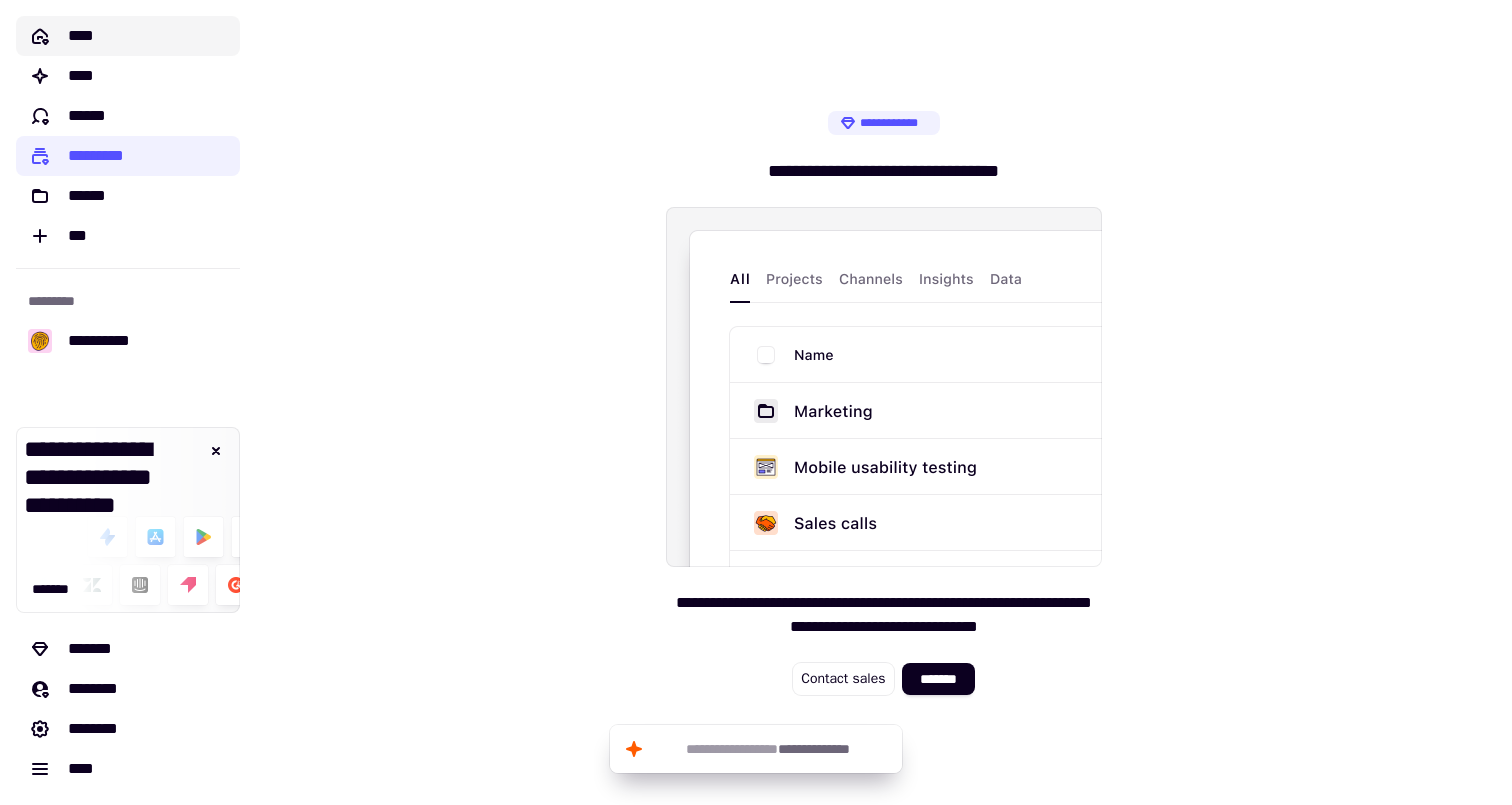 click on "****" 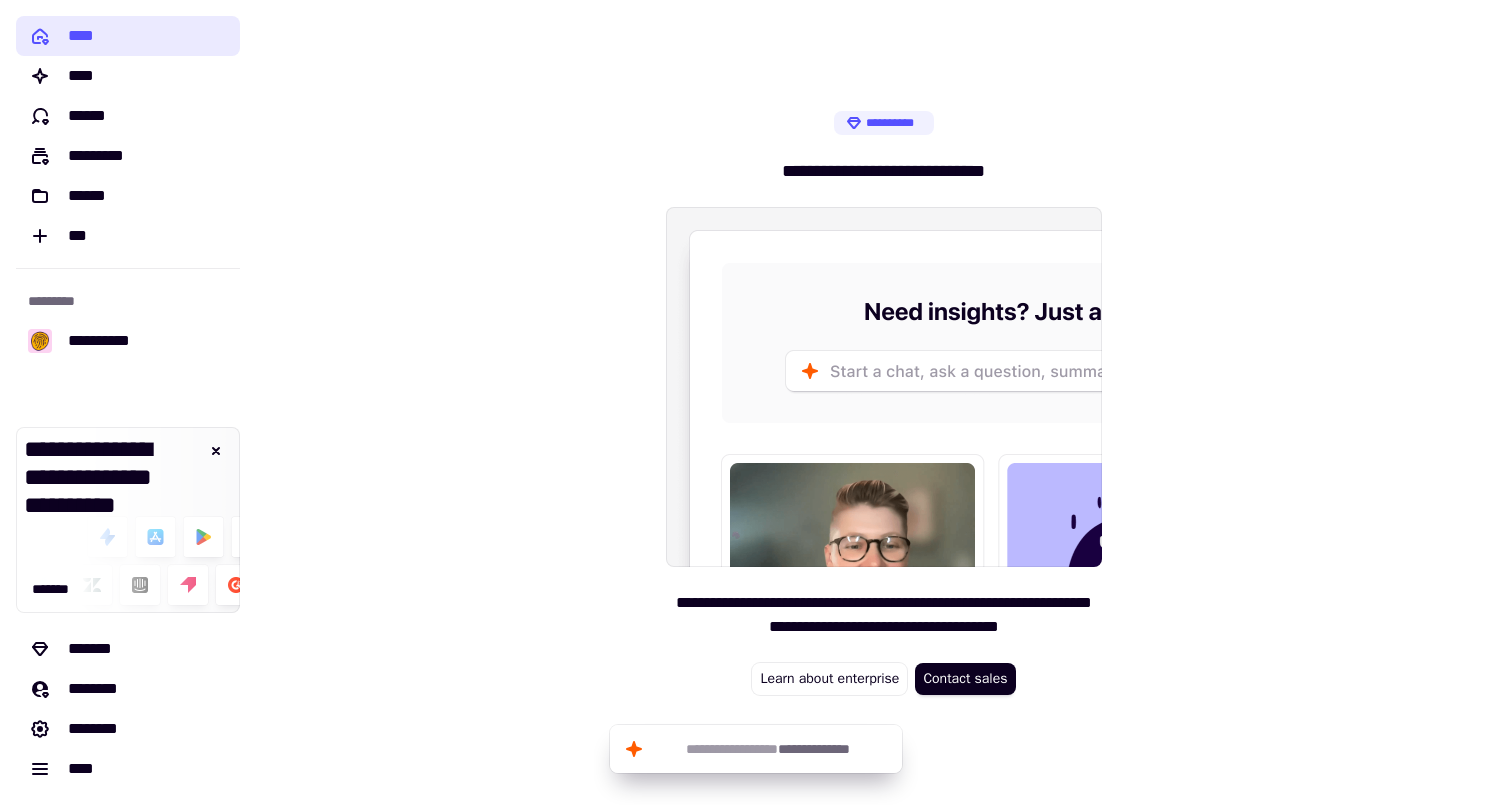 click on "****" 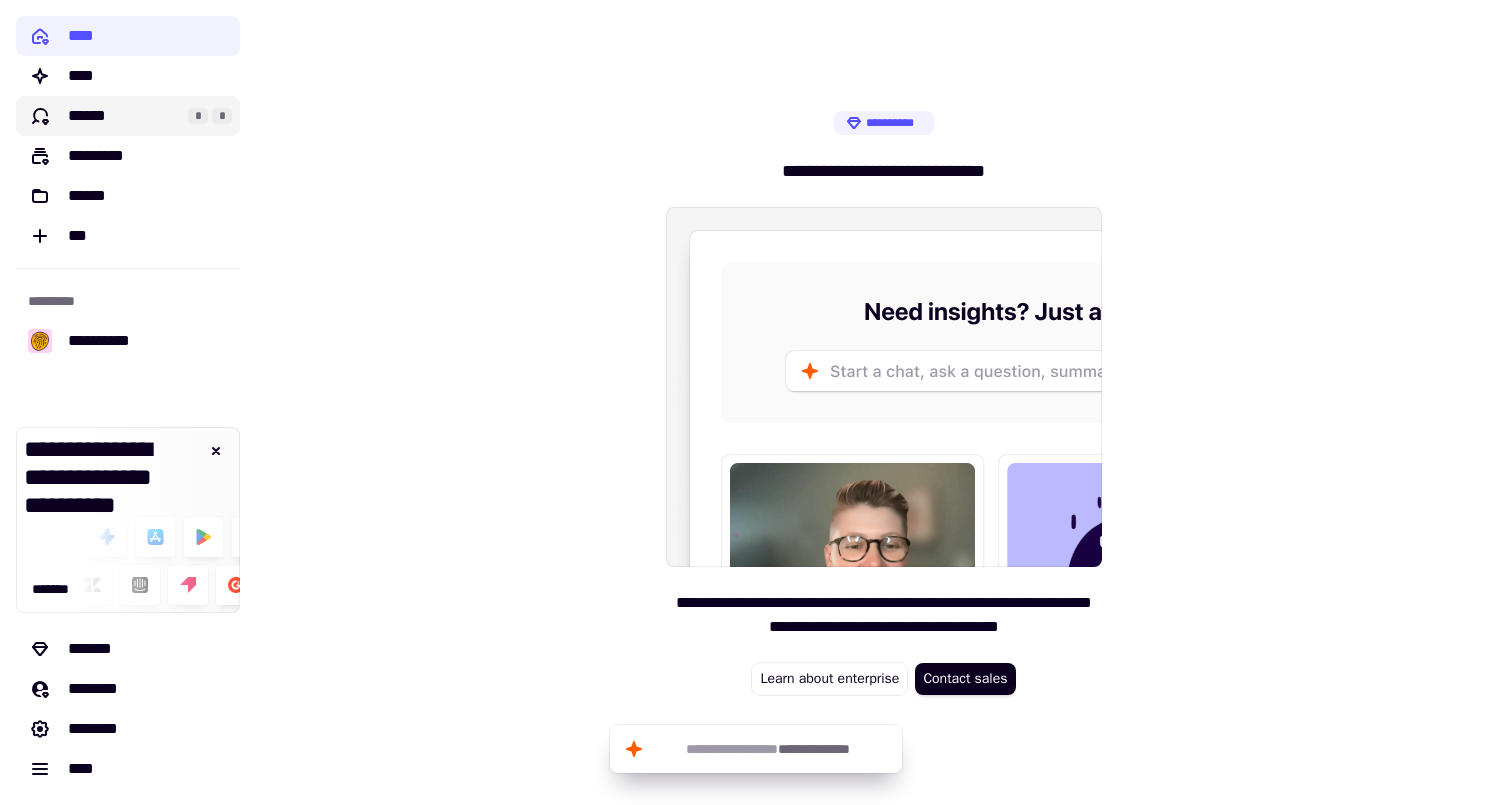 click on "******" 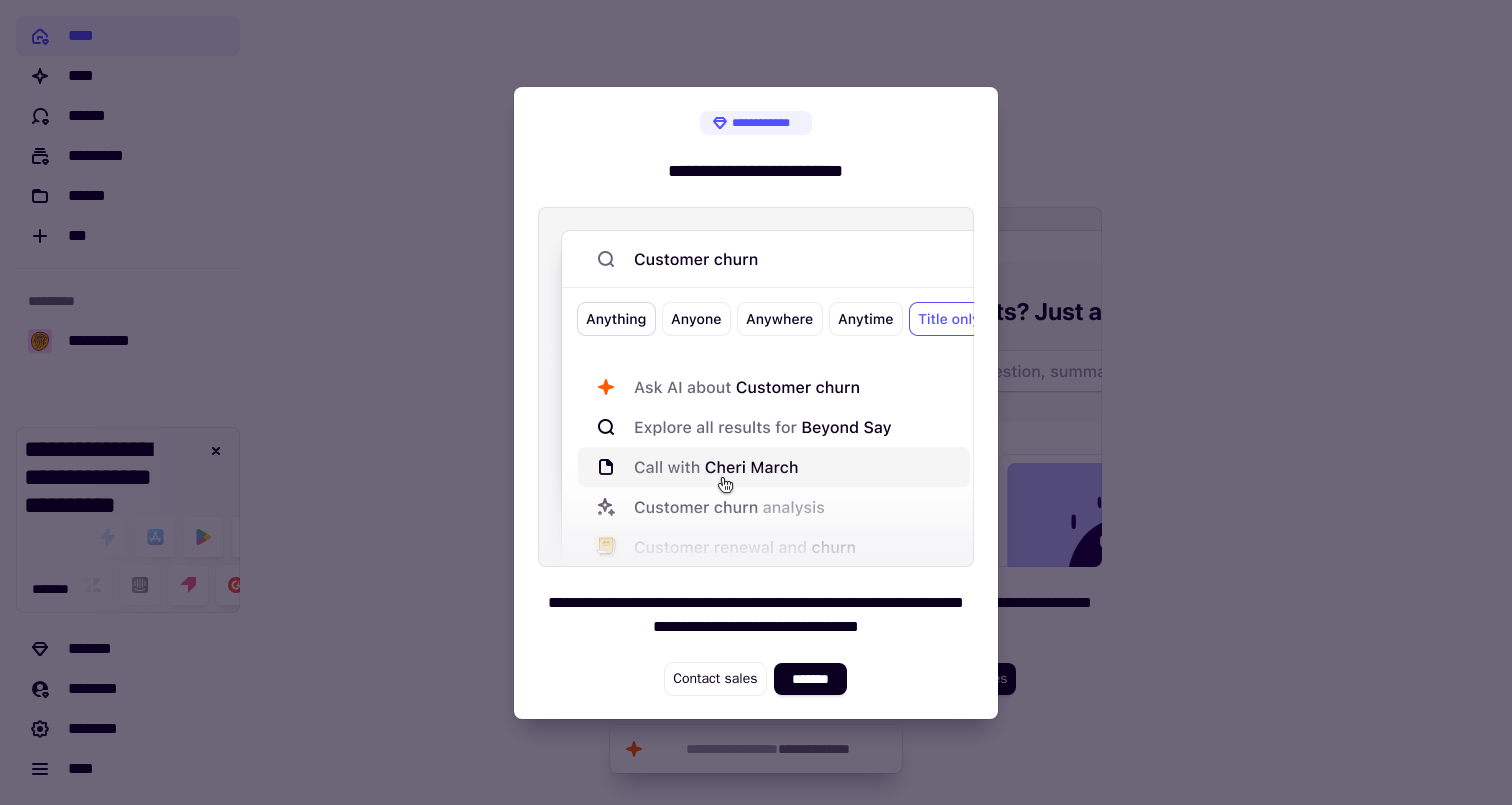click at bounding box center [756, 402] 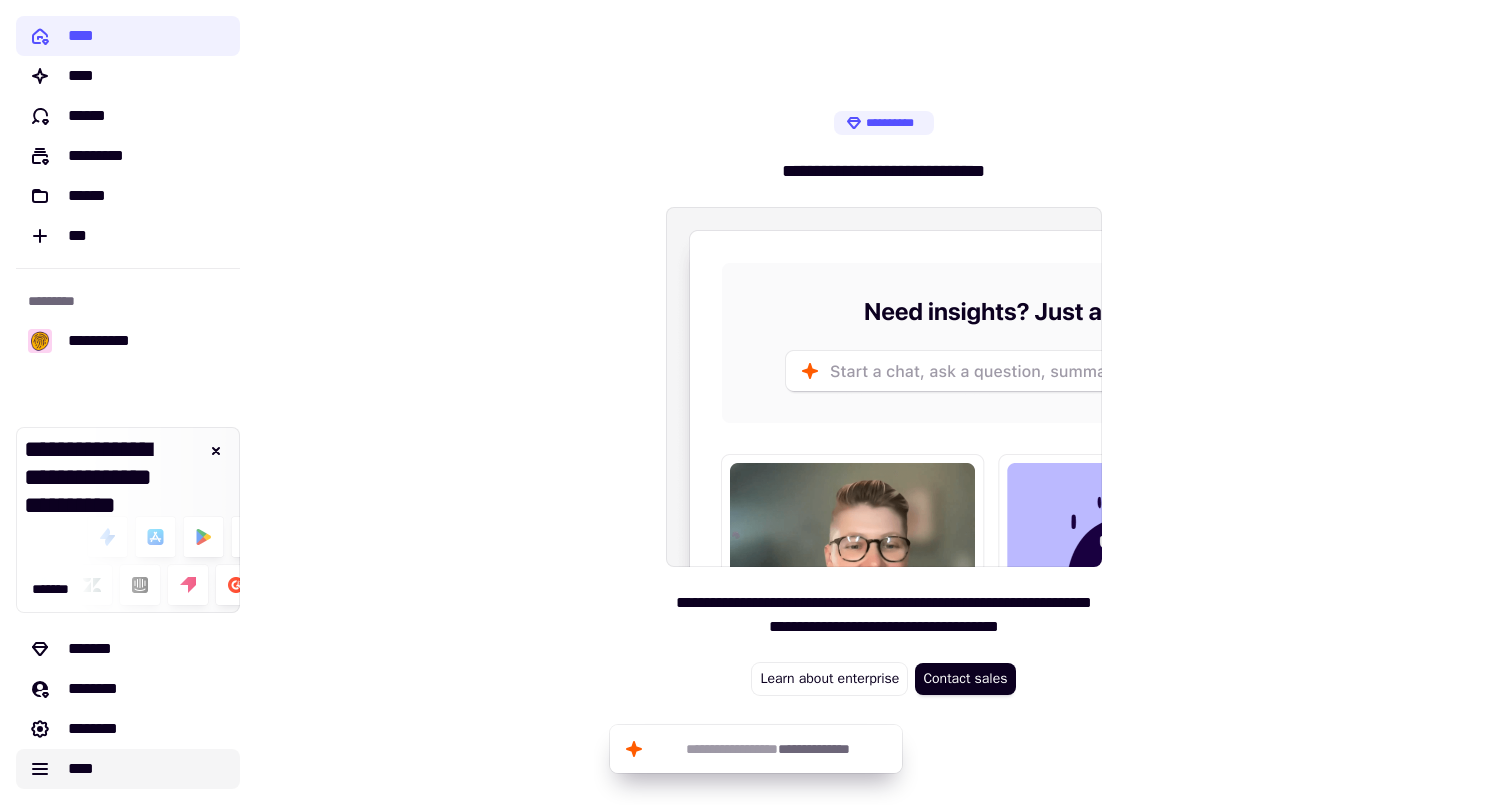 click on "****" 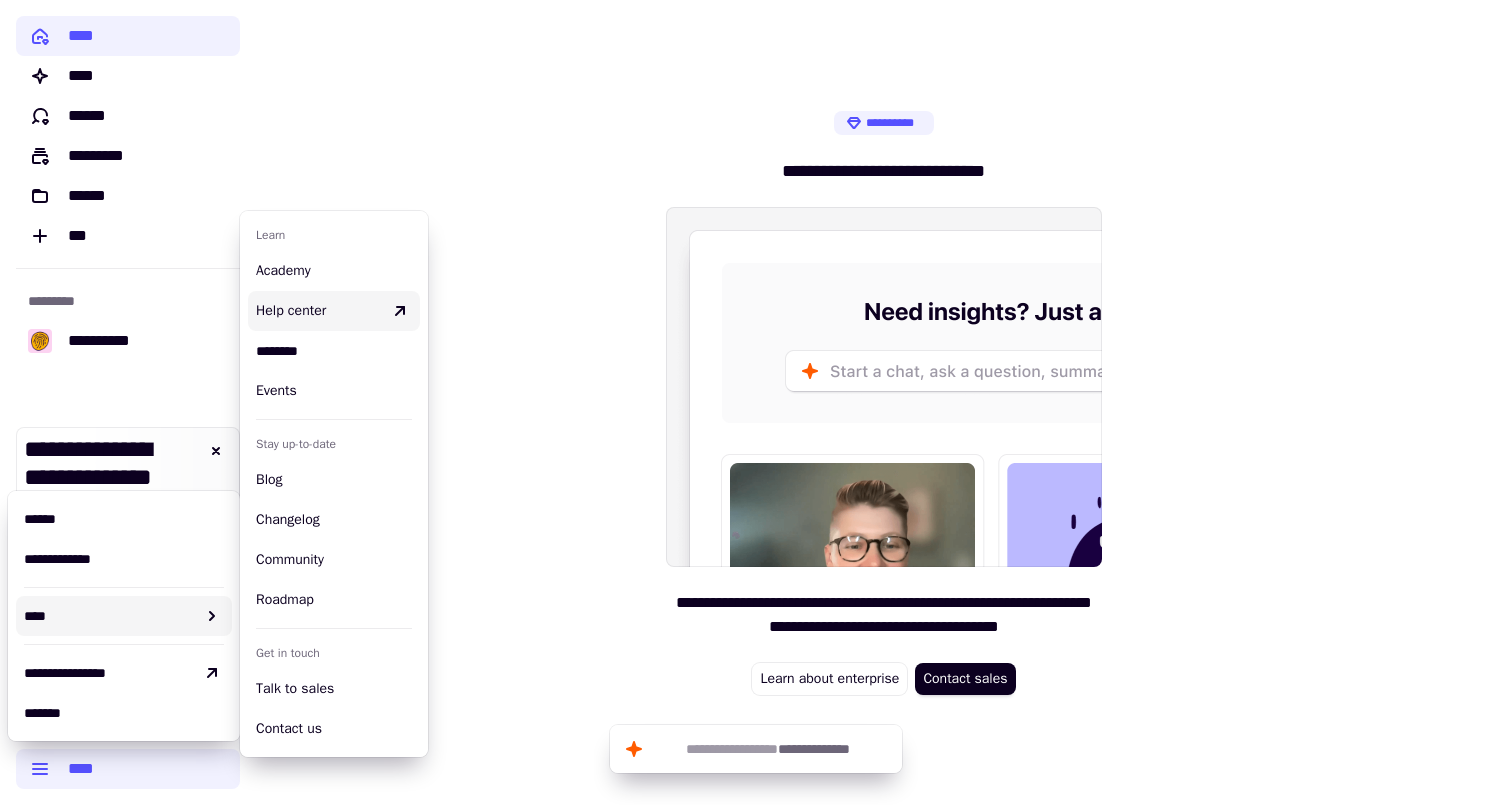 click on "Help center" at bounding box center (291, 310) 